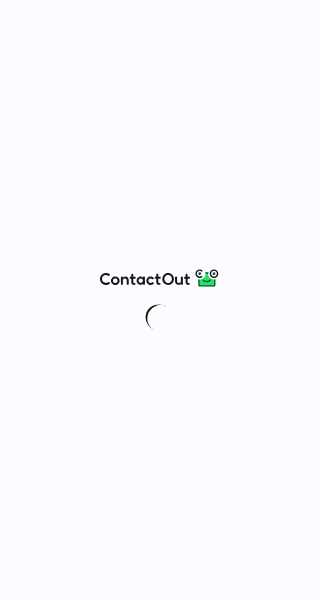scroll, scrollTop: 0, scrollLeft: 0, axis: both 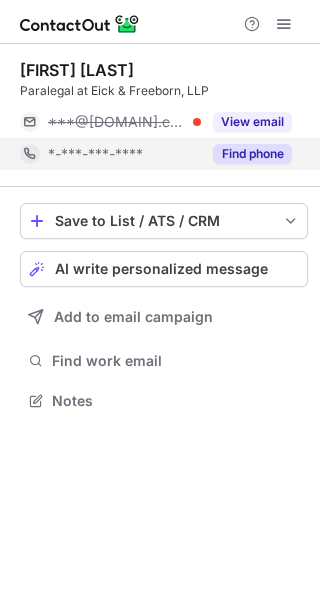 click on "Find phone" at bounding box center [252, 154] 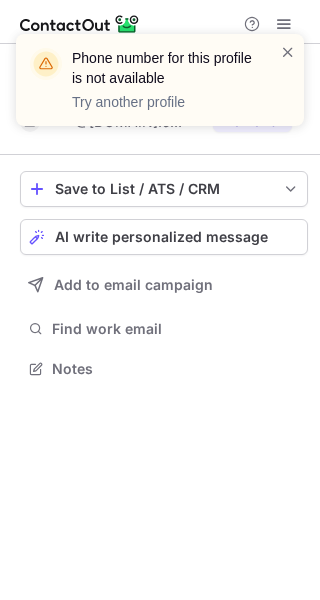 scroll, scrollTop: 355, scrollLeft: 320, axis: both 